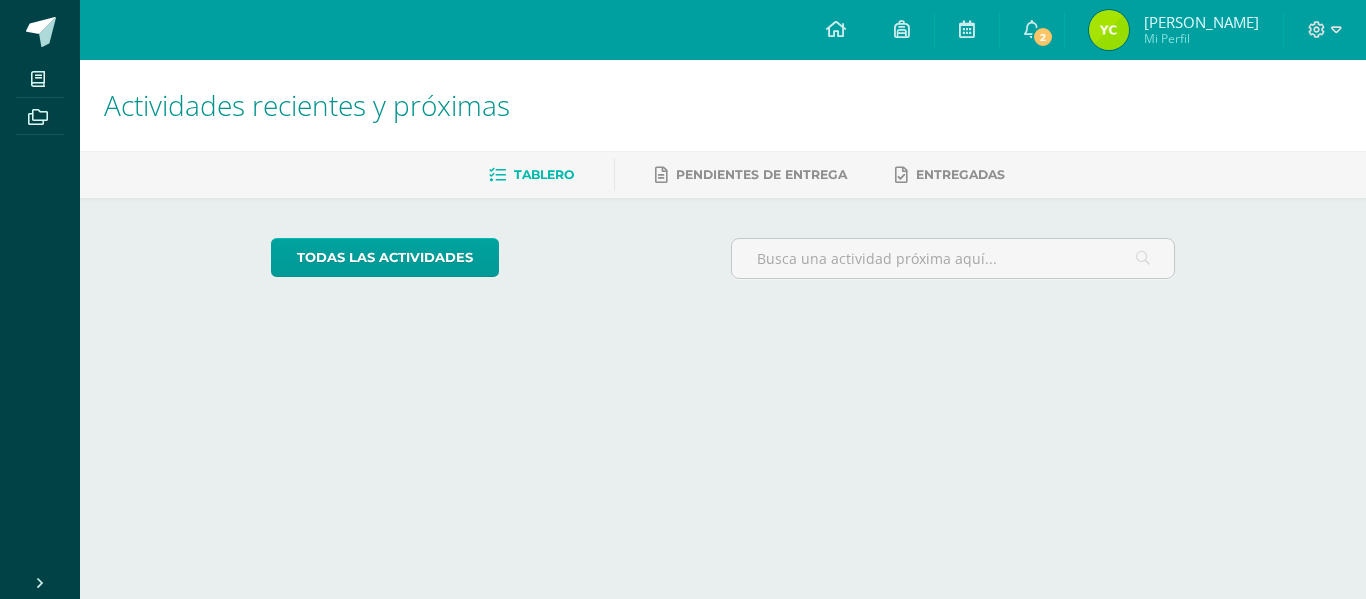 scroll, scrollTop: 0, scrollLeft: 0, axis: both 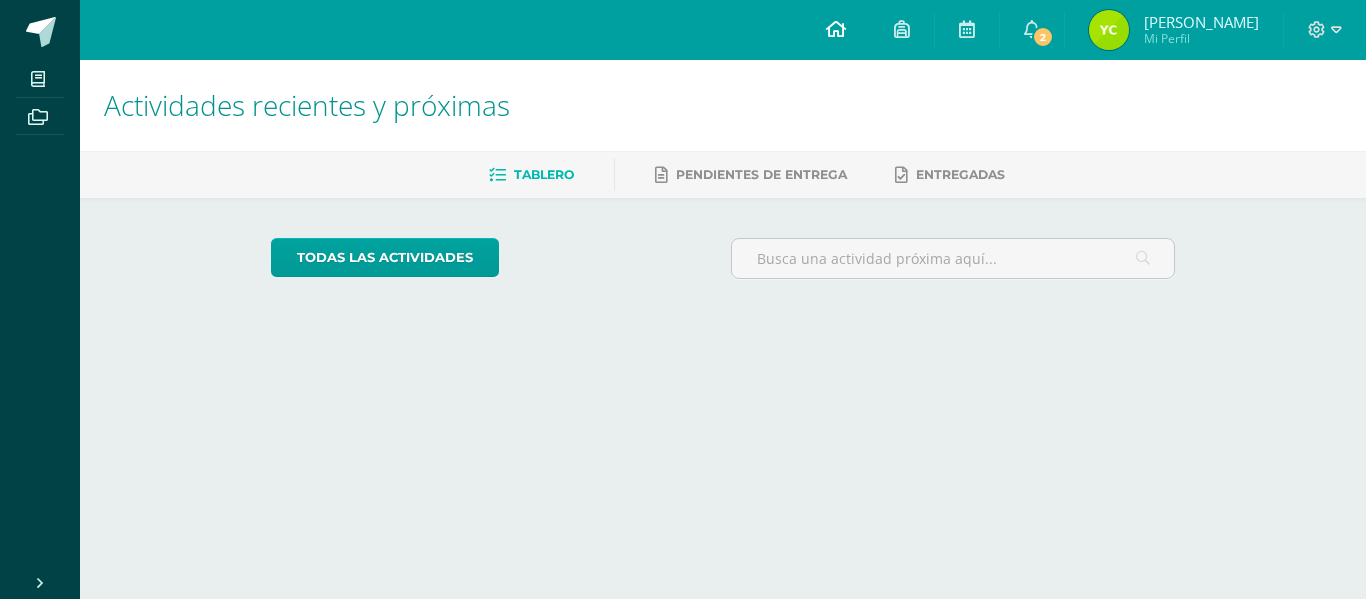 click at bounding box center [836, 29] 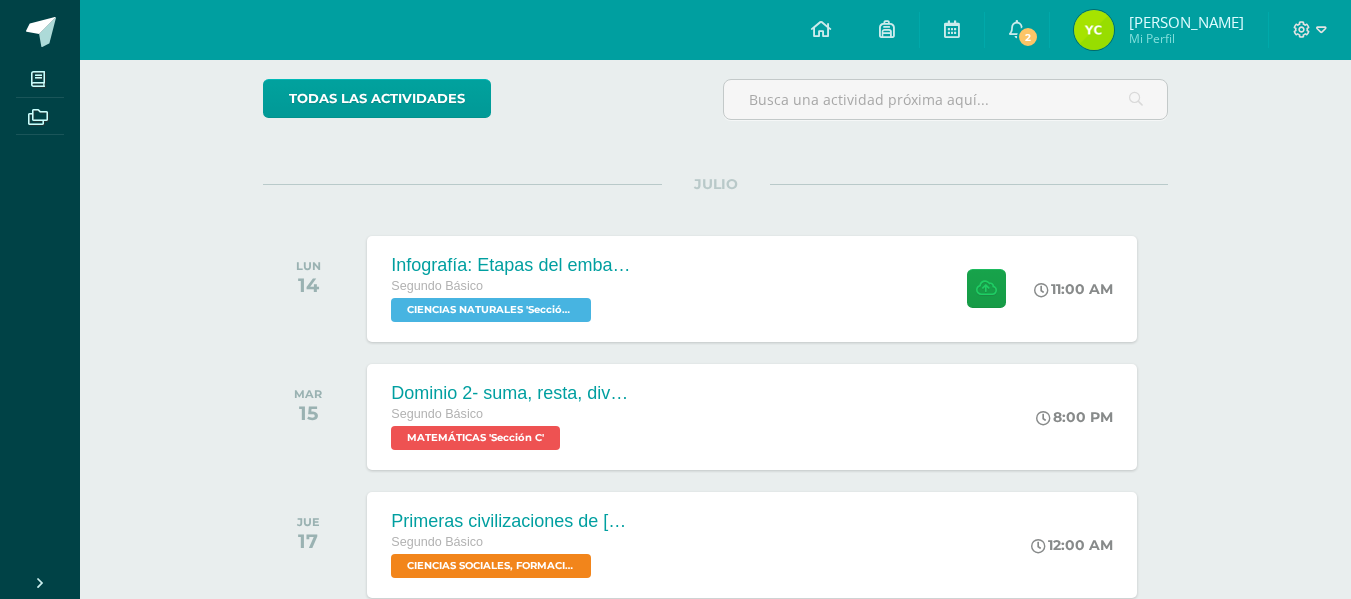 scroll, scrollTop: 184, scrollLeft: 0, axis: vertical 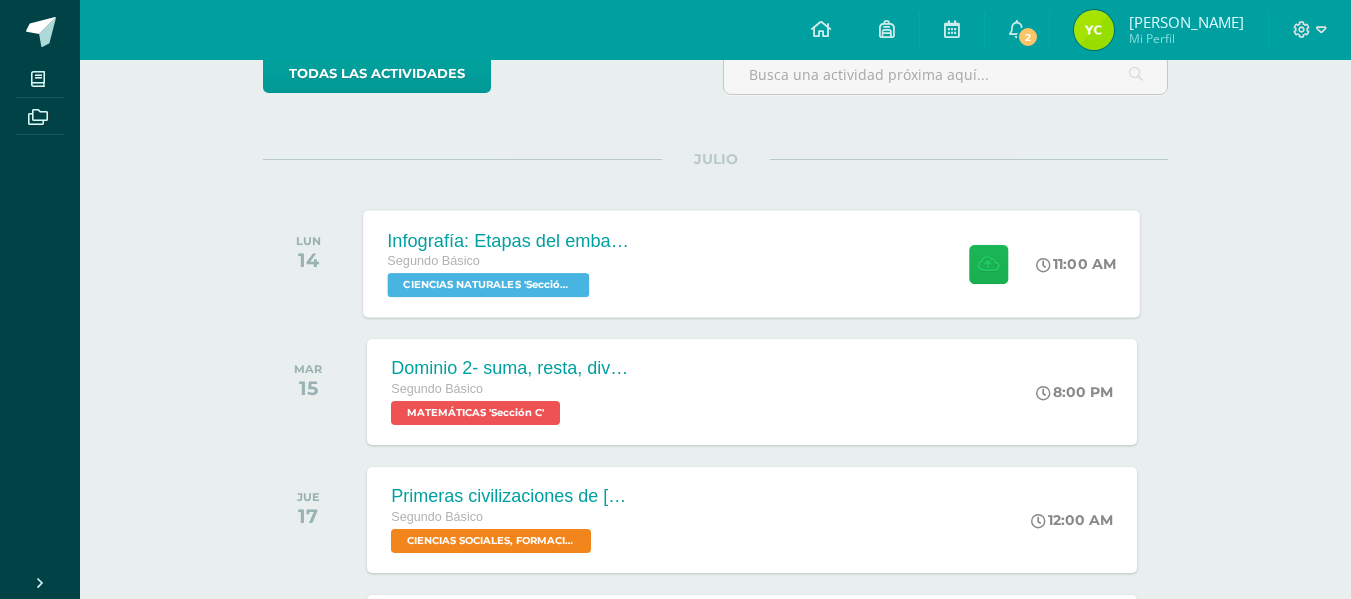 click at bounding box center [988, 263] 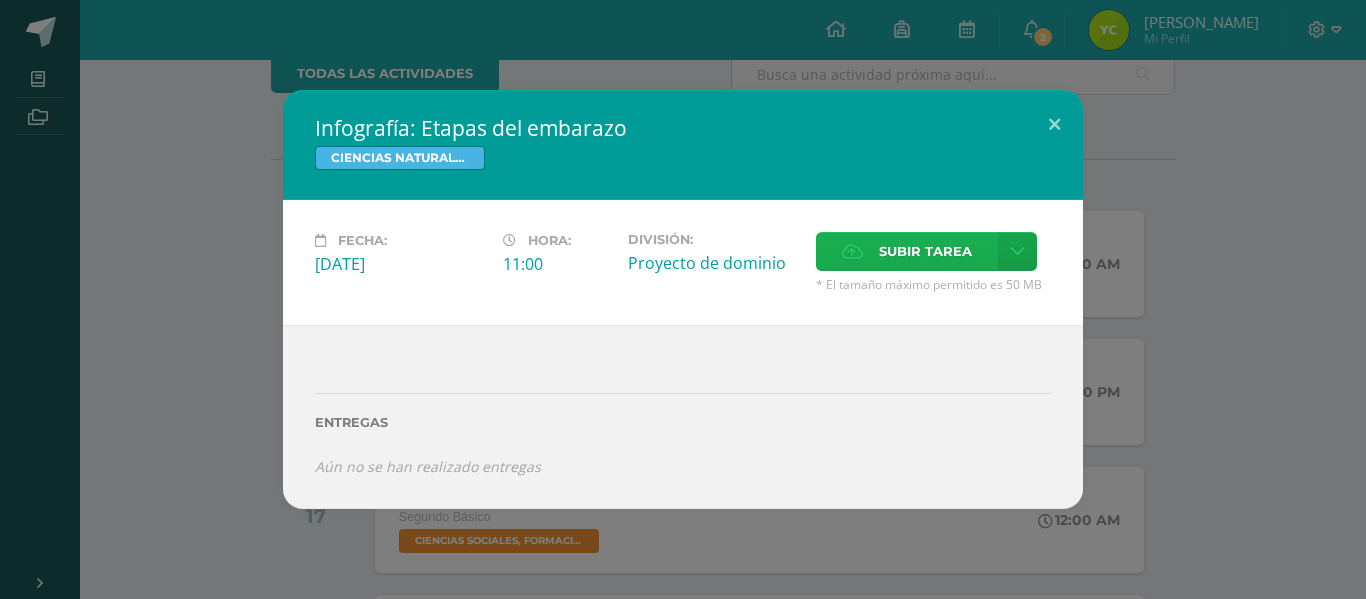 click on "Subir tarea" at bounding box center [925, 251] 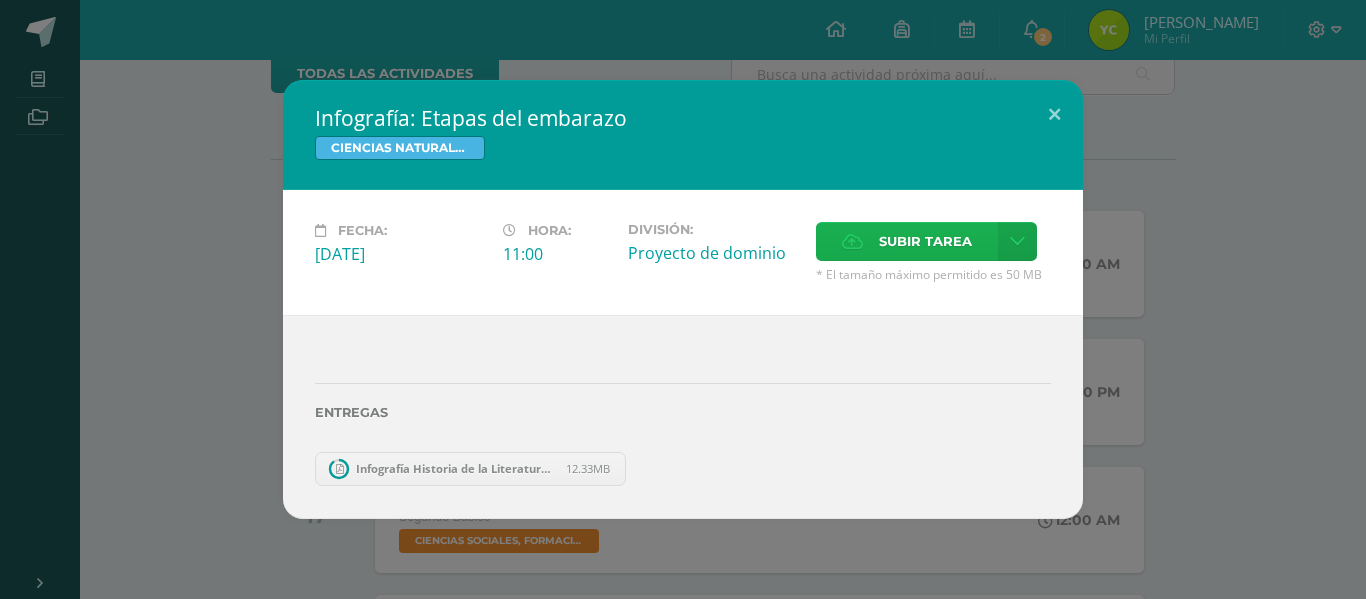 click on "Subir tarea" at bounding box center [925, 241] 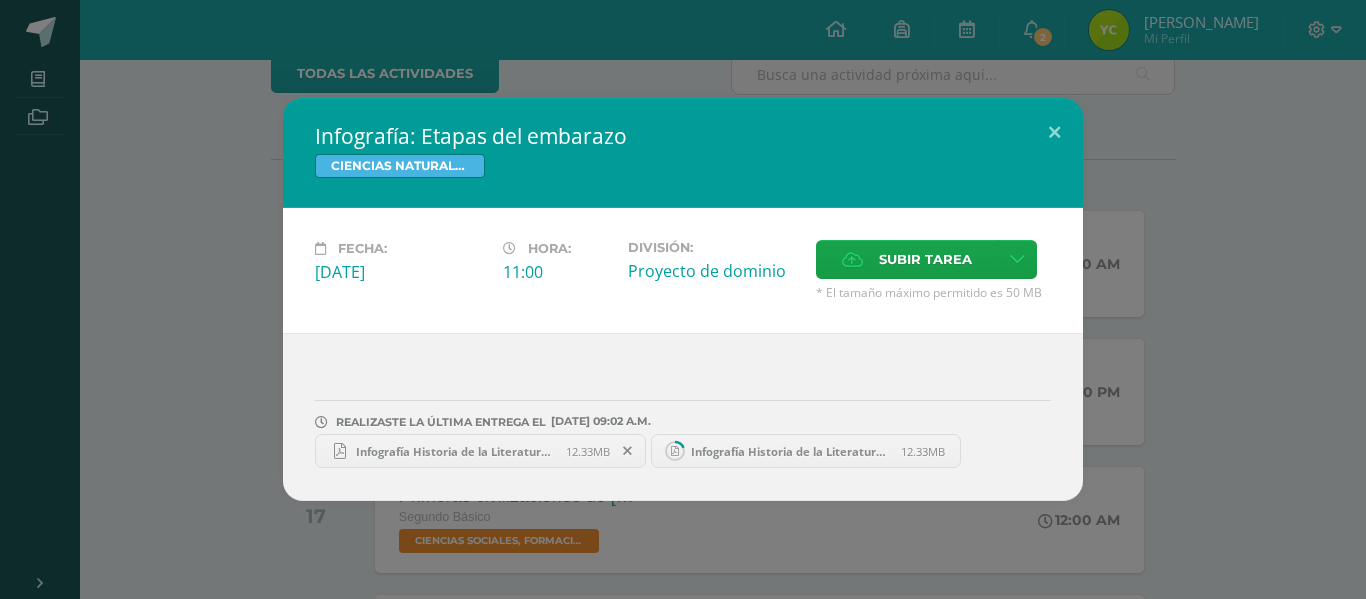 click at bounding box center (627, 451) 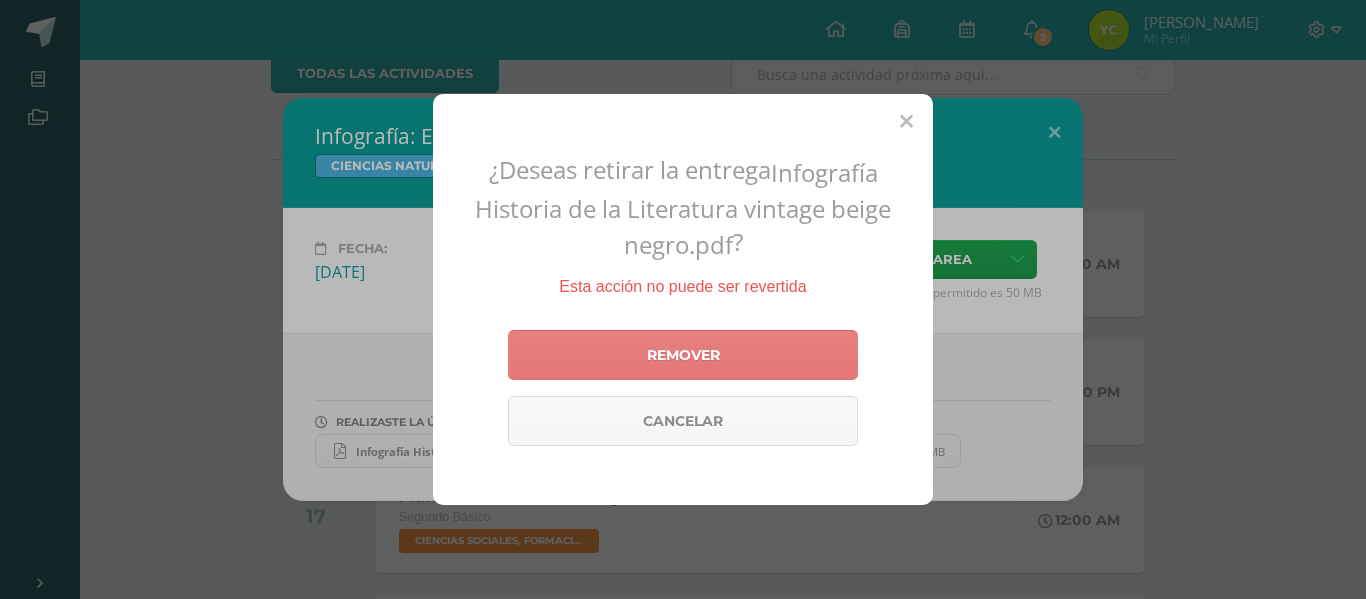 click on "Remover" at bounding box center [683, 355] 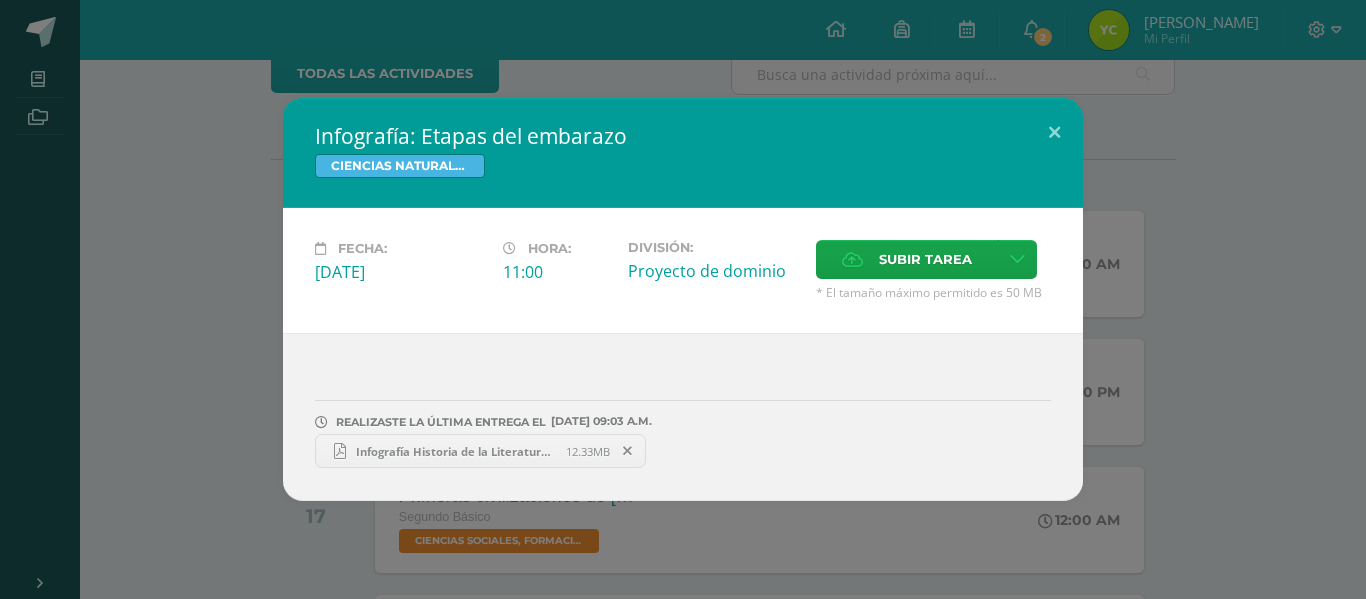 click at bounding box center (627, 451) 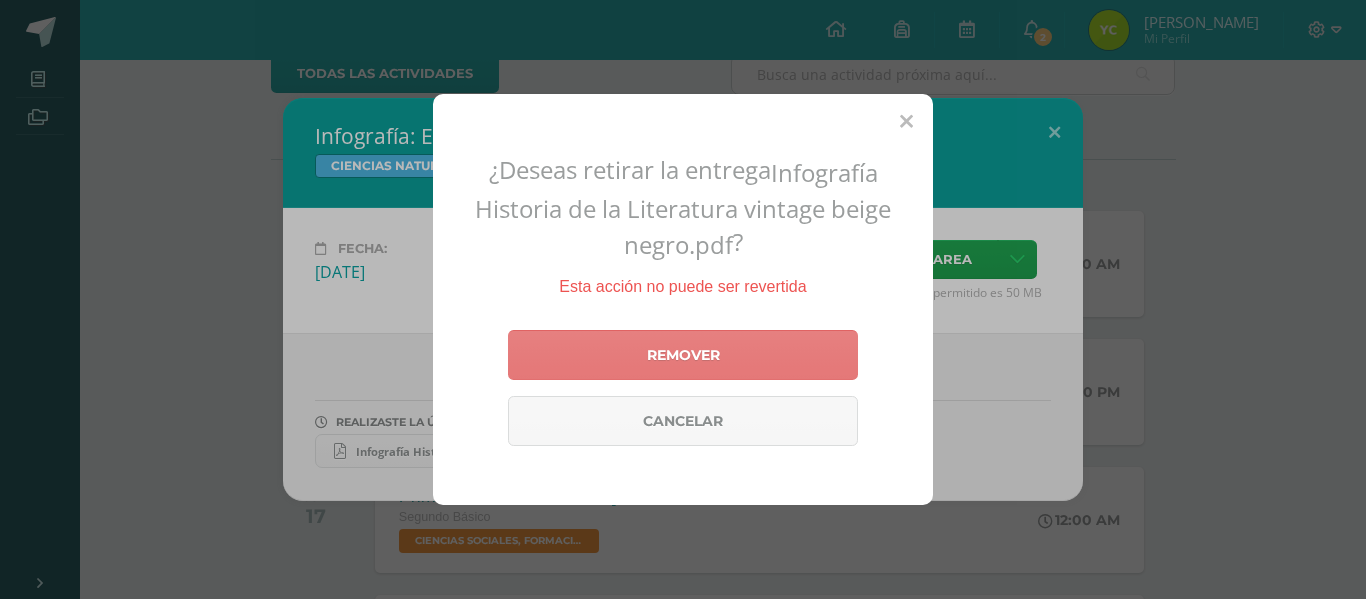 click on "Remover" at bounding box center [683, 355] 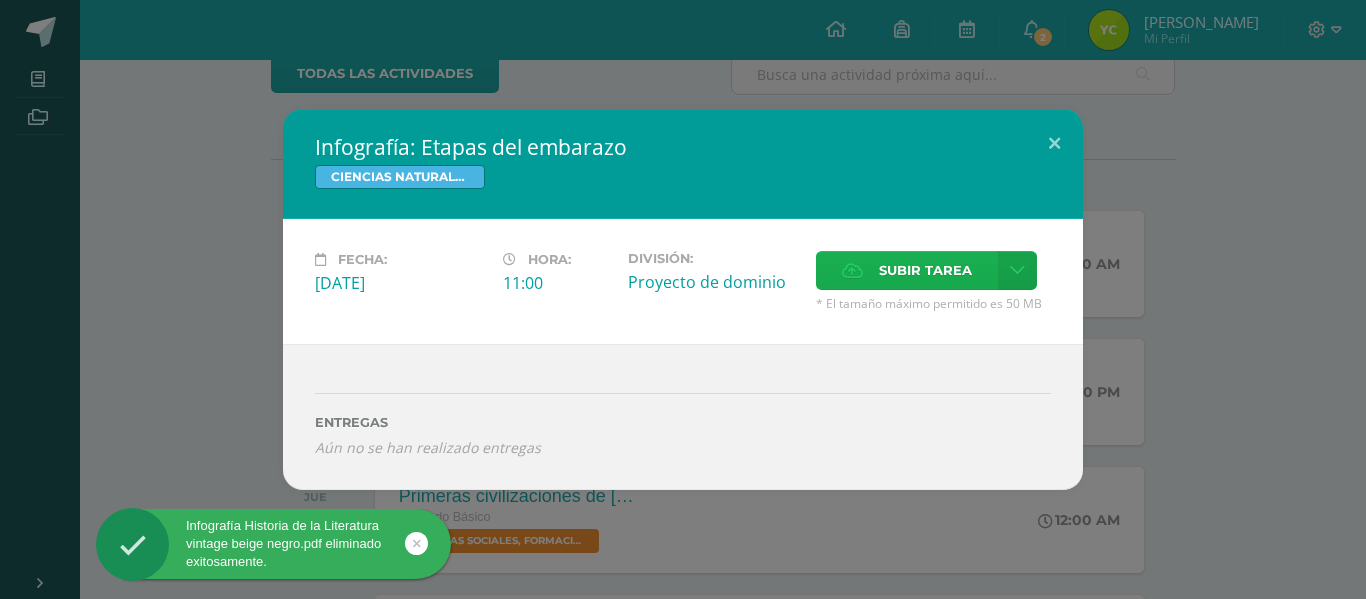 click at bounding box center [852, 270] 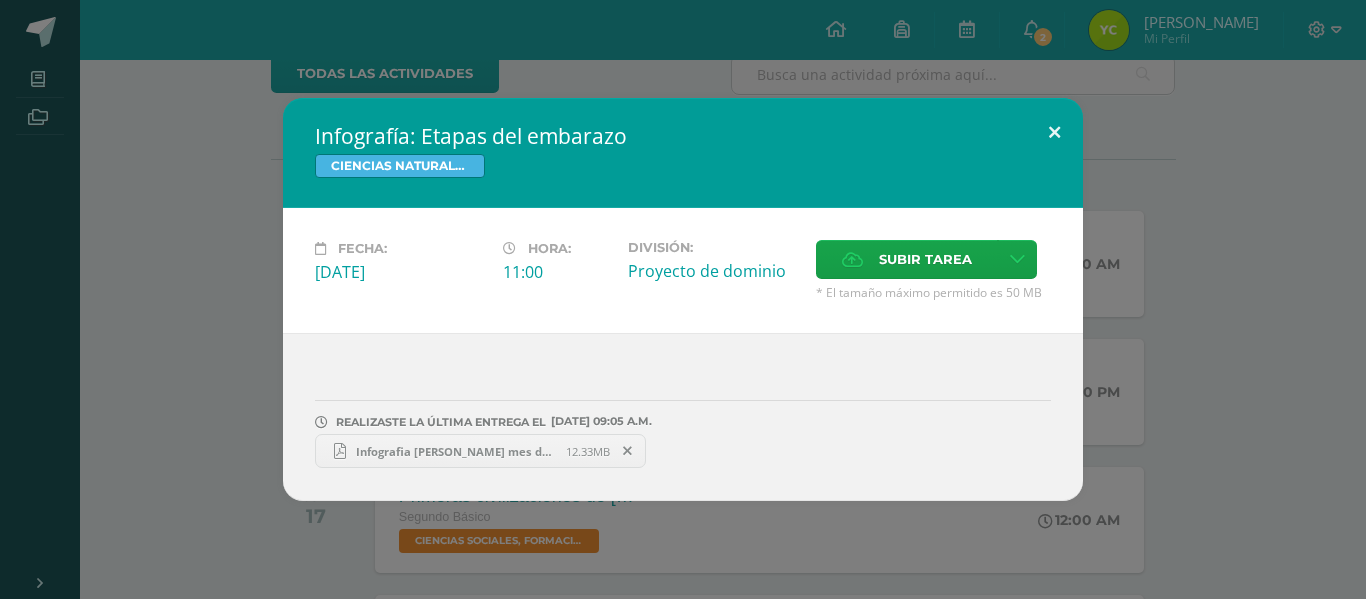 click at bounding box center [1054, 132] 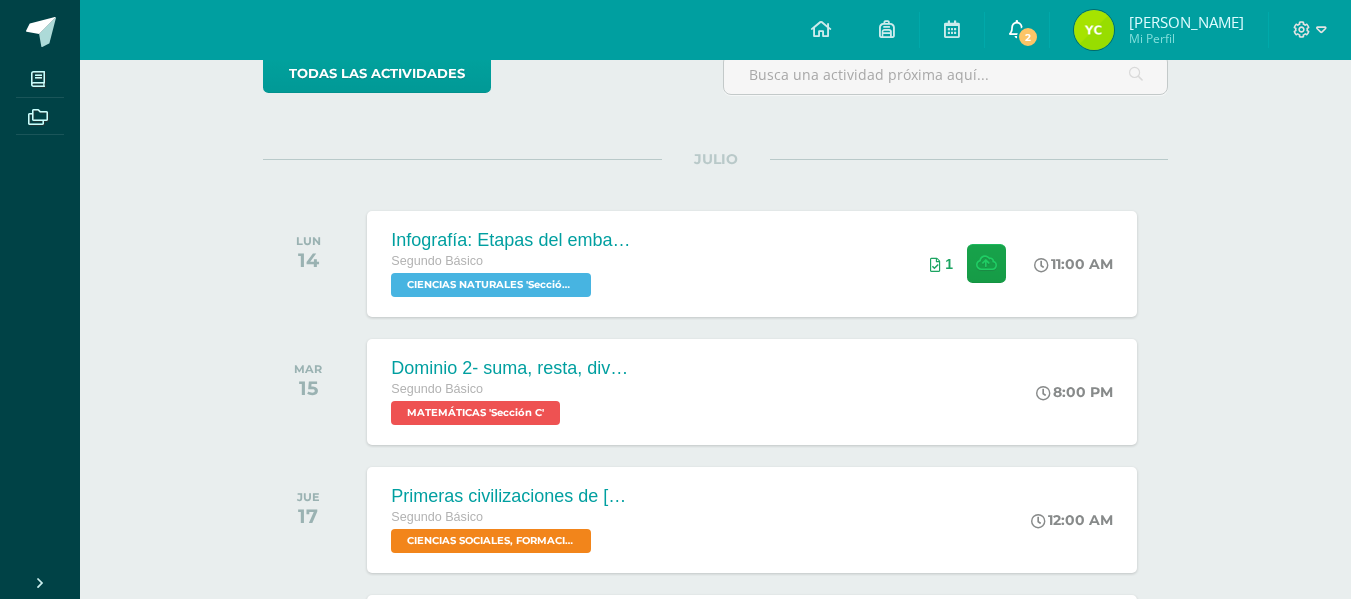 click at bounding box center (1017, 29) 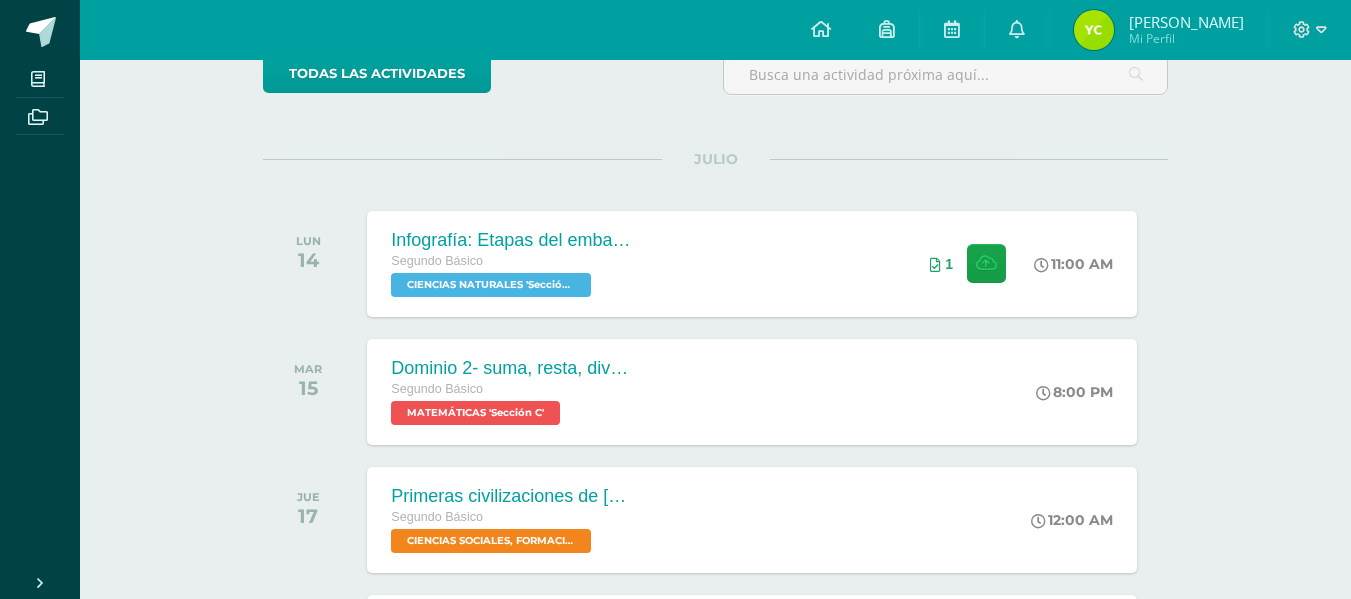 click on "Actividades recientes y próximas
Tablero
Pendientes de entrega
Entregadas
todas las Actividades
No tienes actividades
Échale un vistazo a los demás períodos o  sal y disfruta del sol
JULIO
LUN
14
Infografía: Etapas del embarazo
Segundo Básico
CIENCIAS NATURALES 'Sección C'
1" at bounding box center [715, 863] 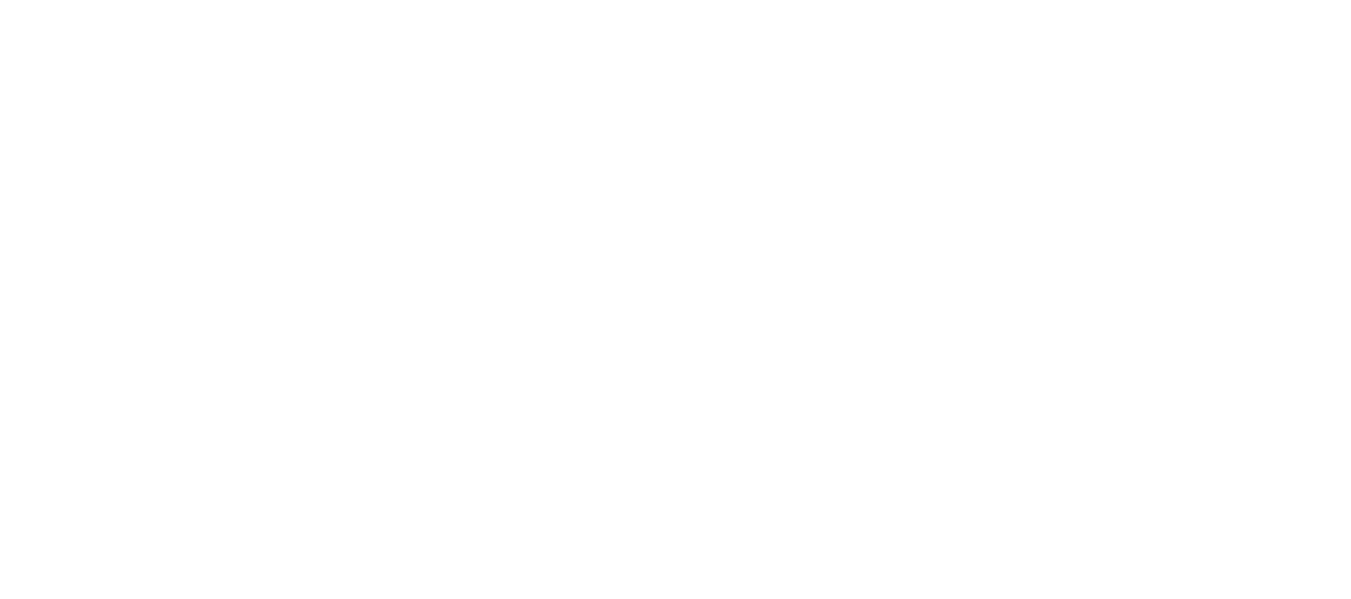 scroll, scrollTop: 0, scrollLeft: 0, axis: both 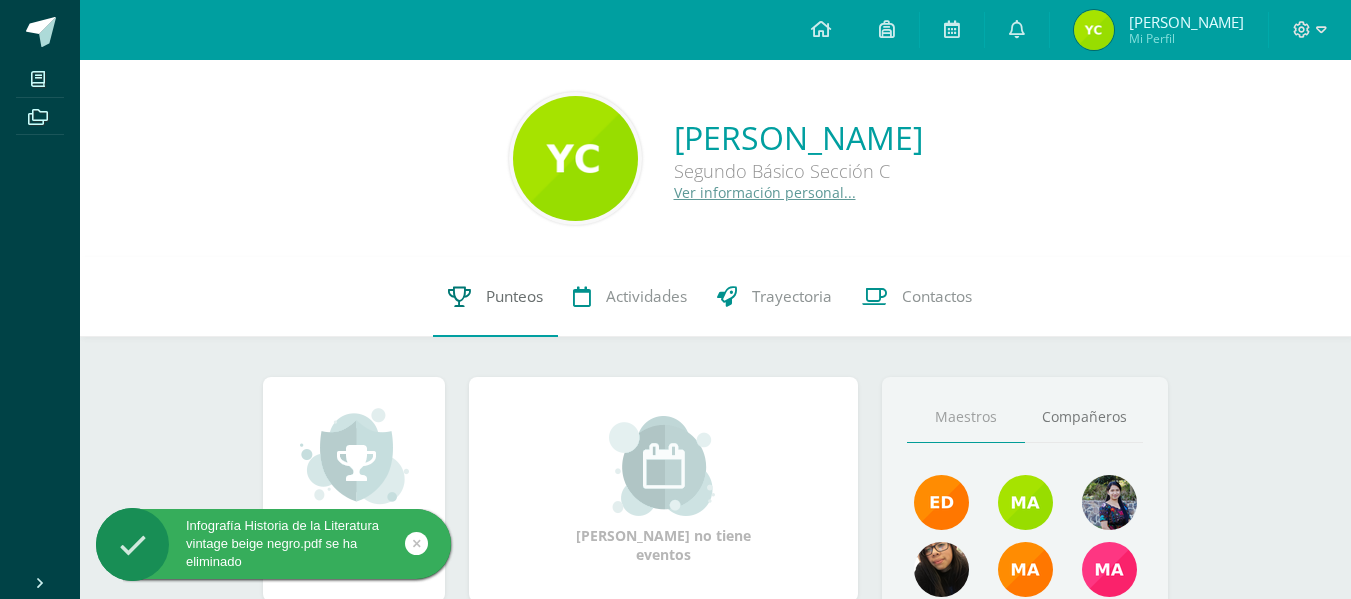 click on "Punteos" at bounding box center (495, 297) 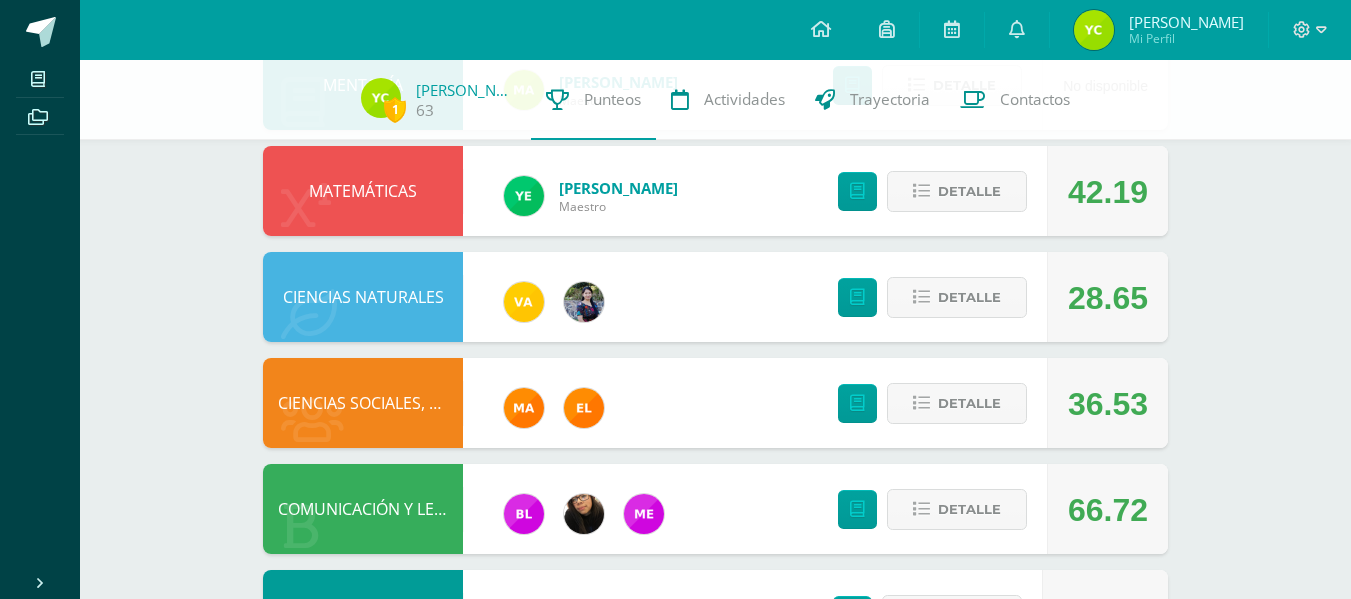 scroll, scrollTop: 489, scrollLeft: 0, axis: vertical 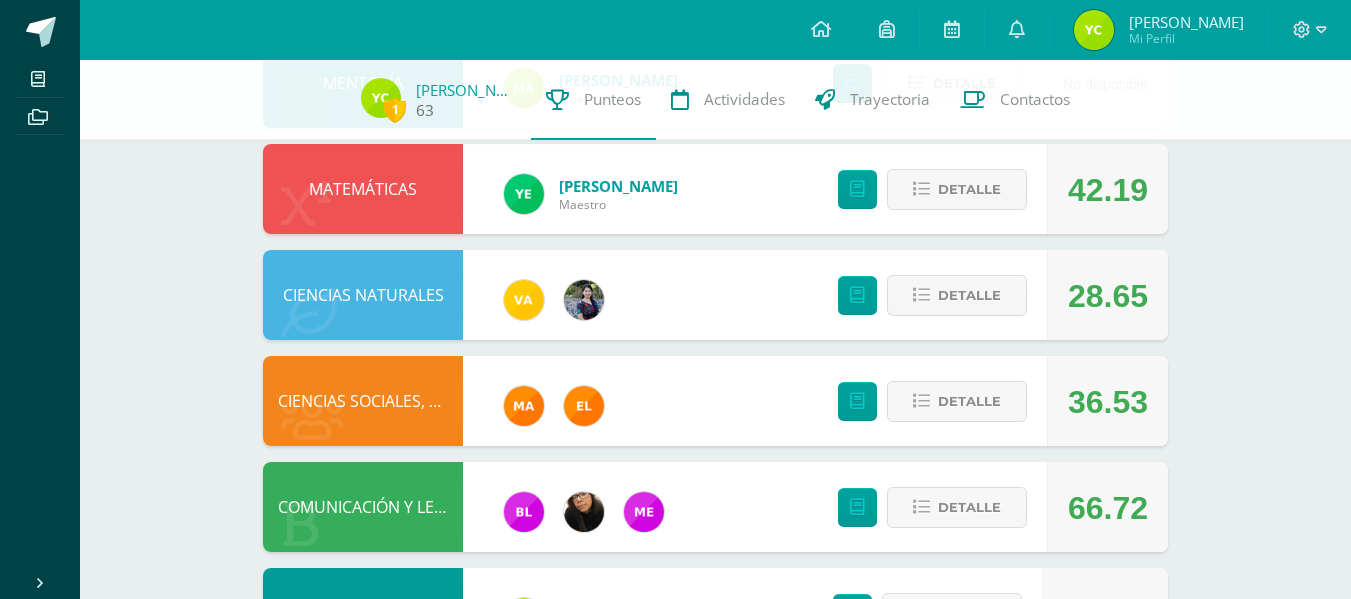 click on "1" at bounding box center [395, 109] 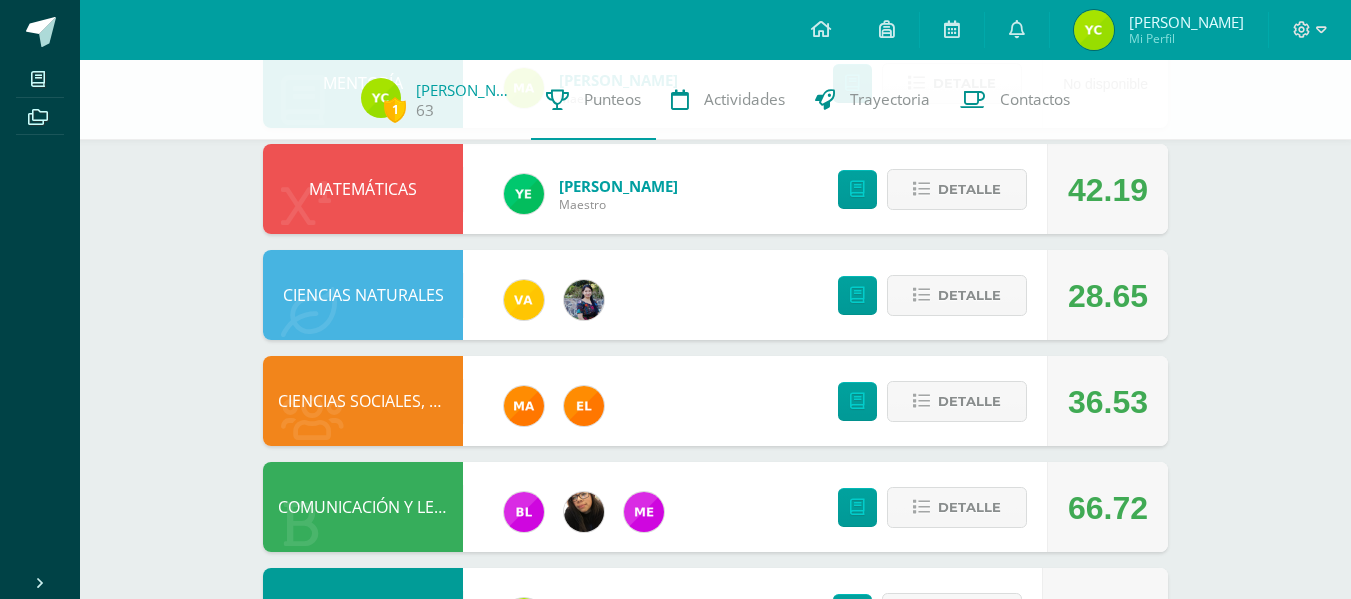 click at bounding box center (584, 300) 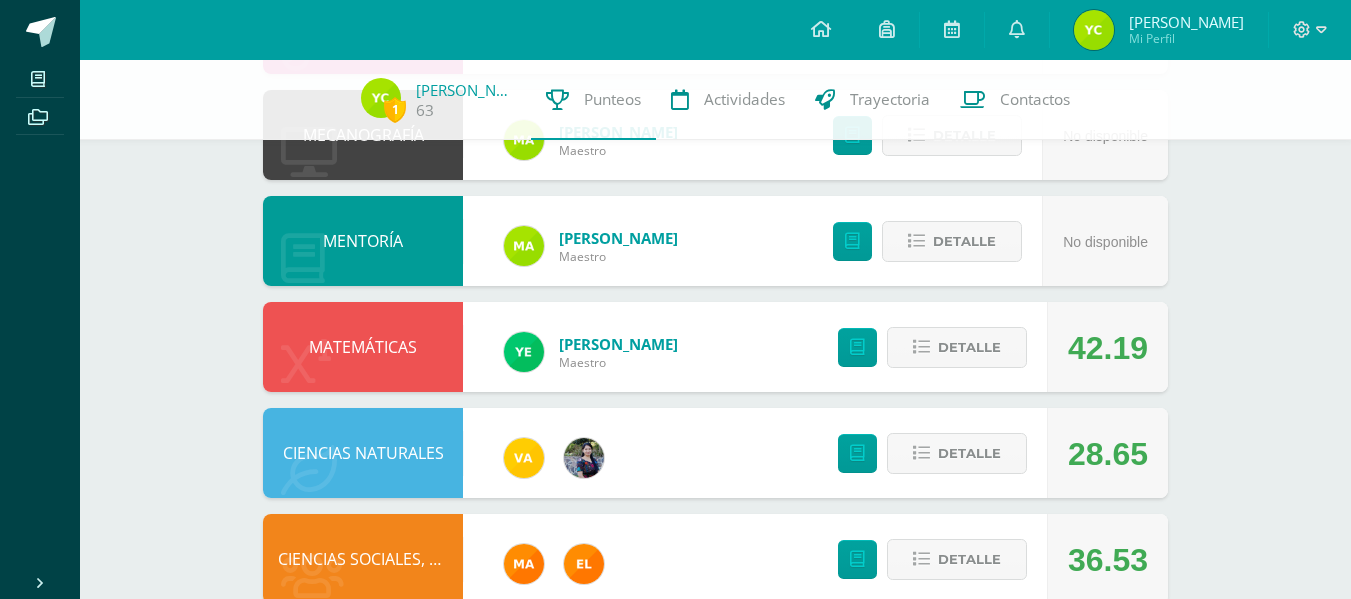 scroll, scrollTop: 319, scrollLeft: 0, axis: vertical 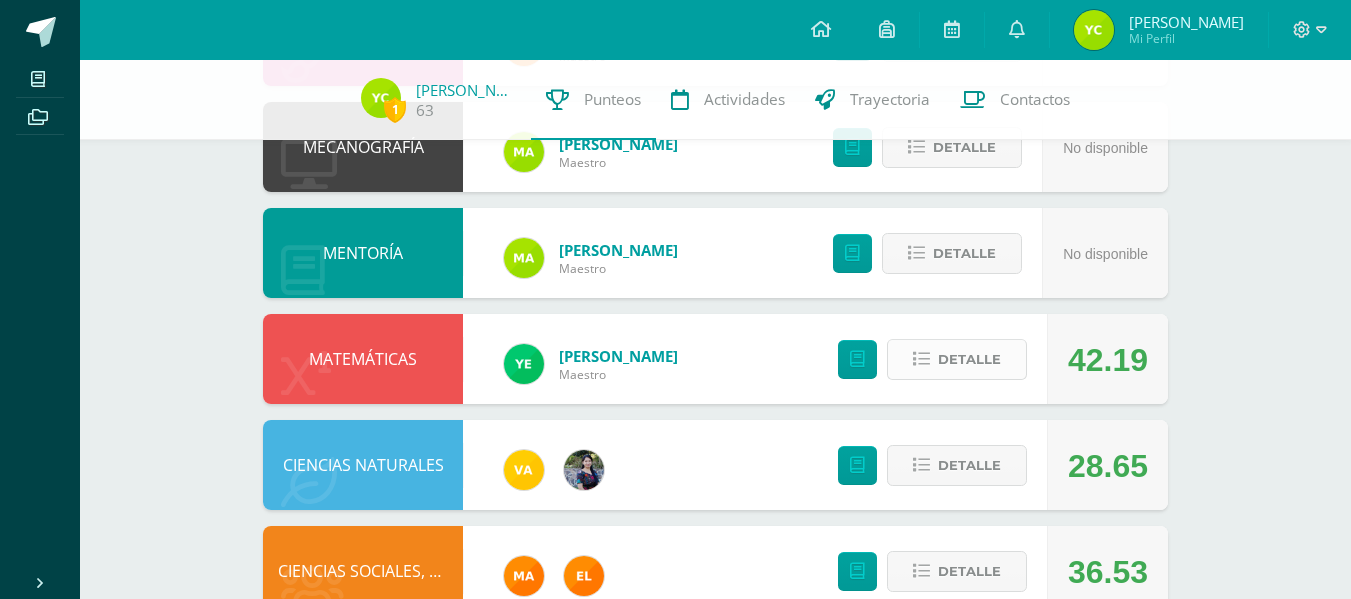 click on "Detalle" at bounding box center (957, 359) 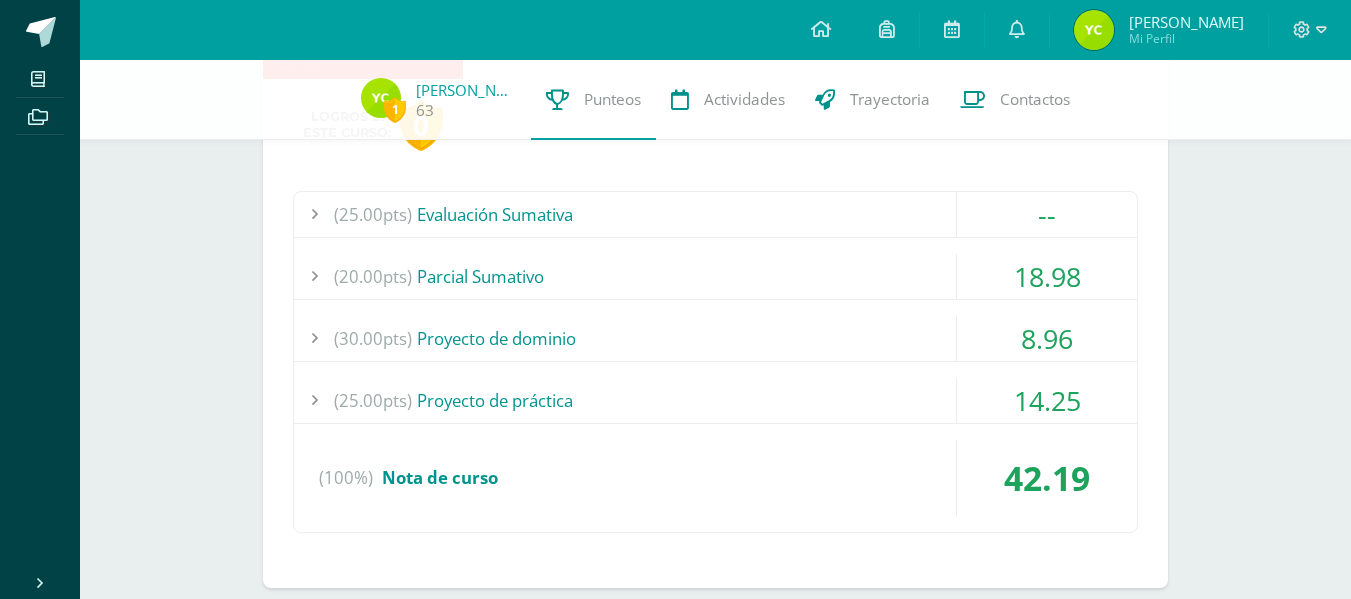 scroll, scrollTop: 645, scrollLeft: 0, axis: vertical 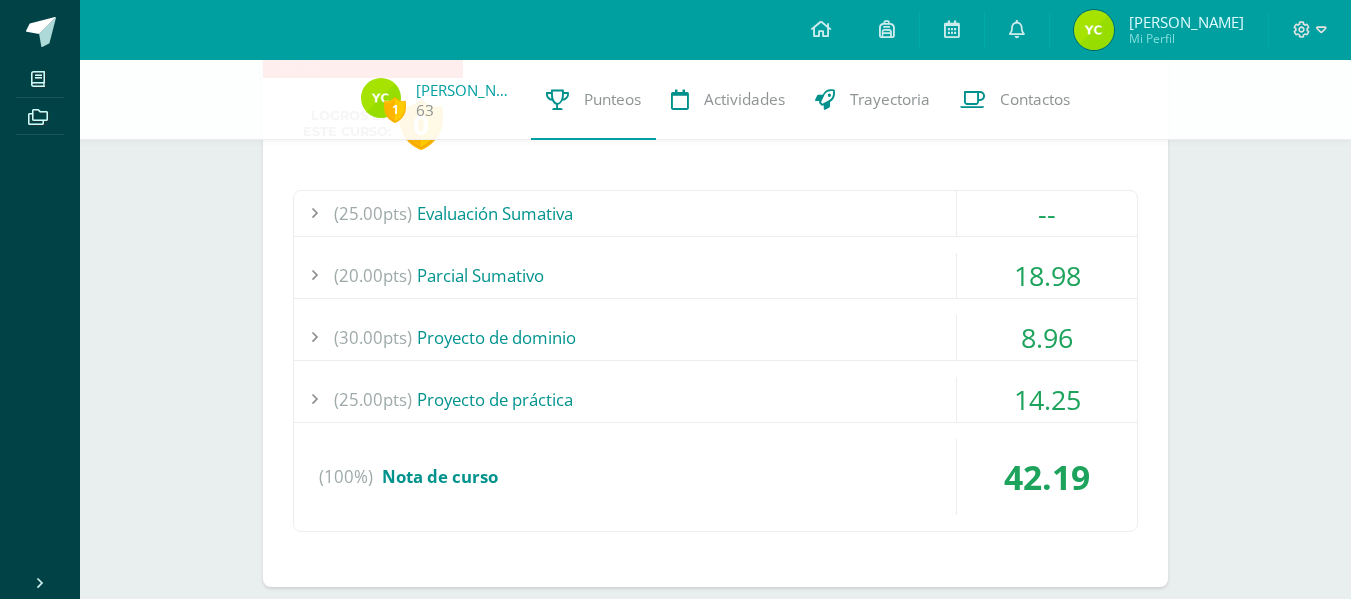 click on "8.96" at bounding box center [1047, 337] 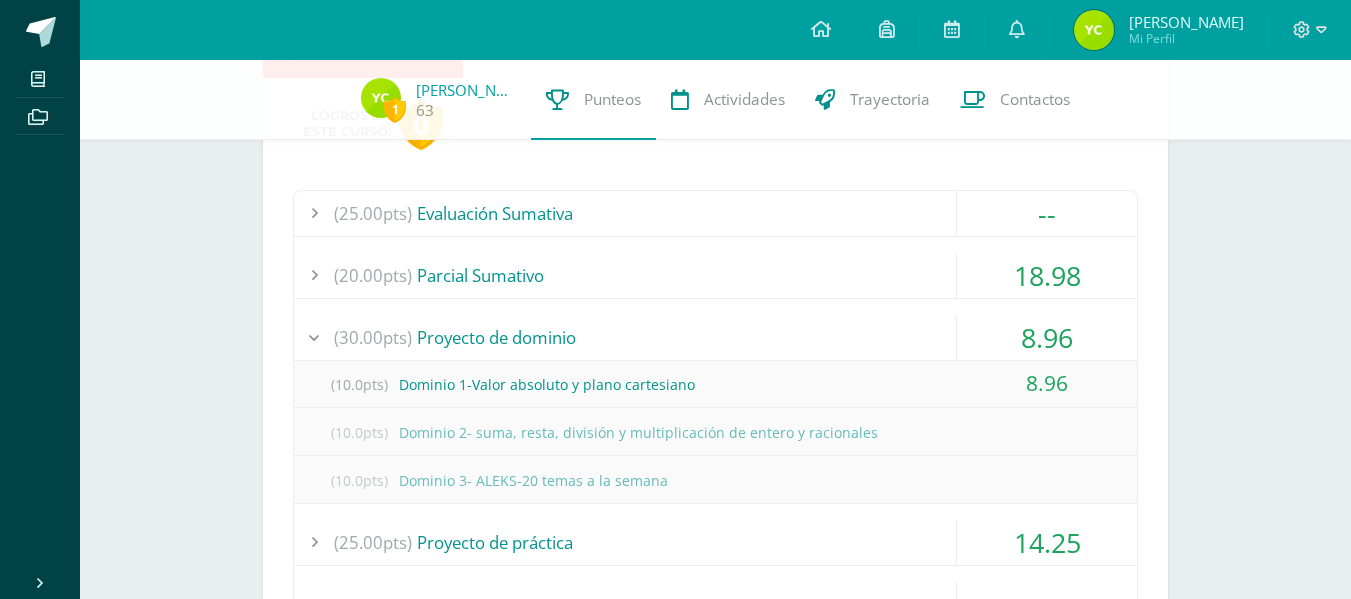 click on "8.96" at bounding box center (1047, 337) 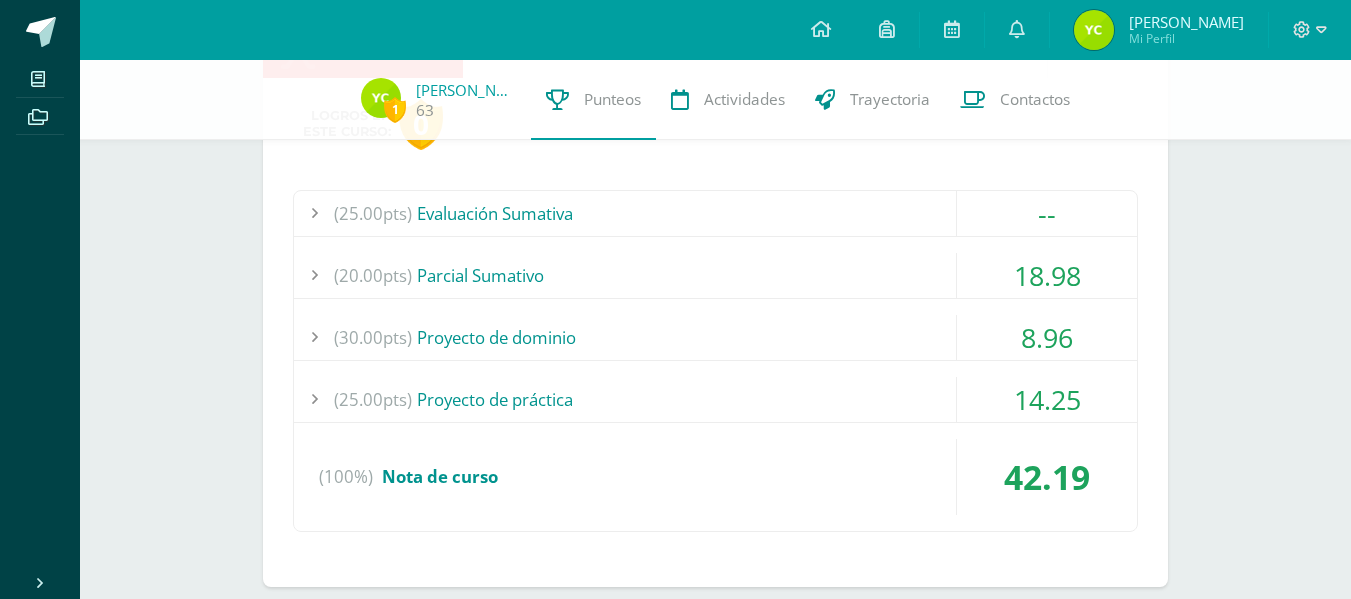 click on "8.96" at bounding box center (1047, 337) 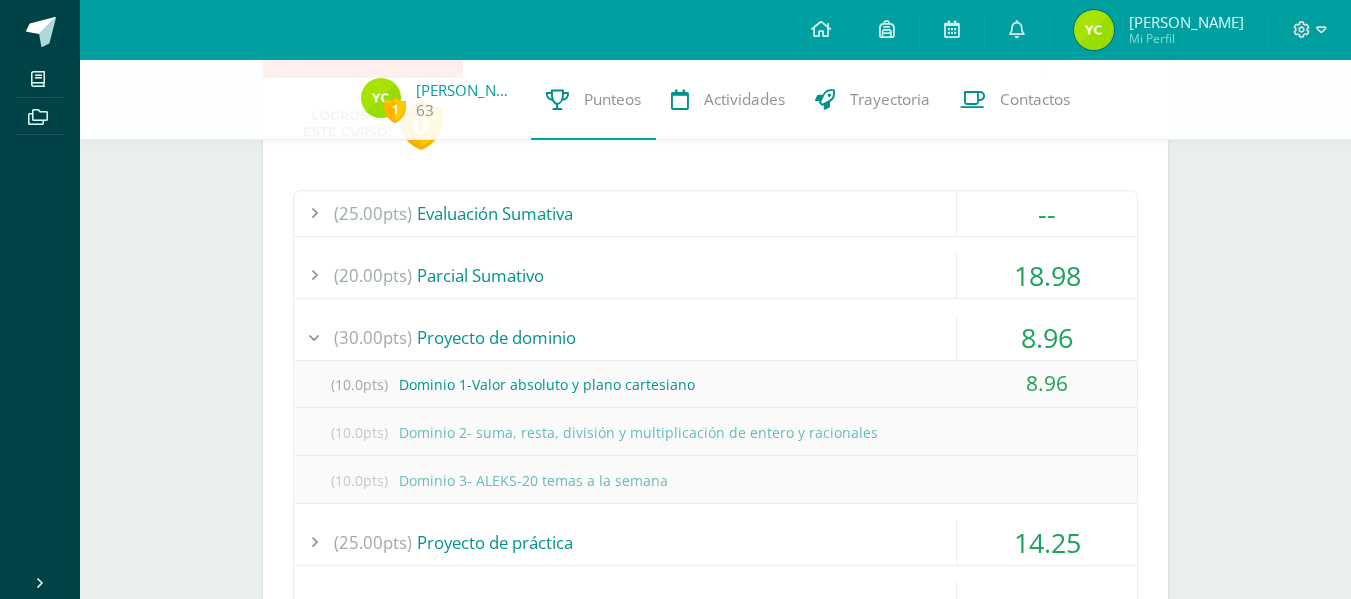 click on "8.96" at bounding box center [1047, 337] 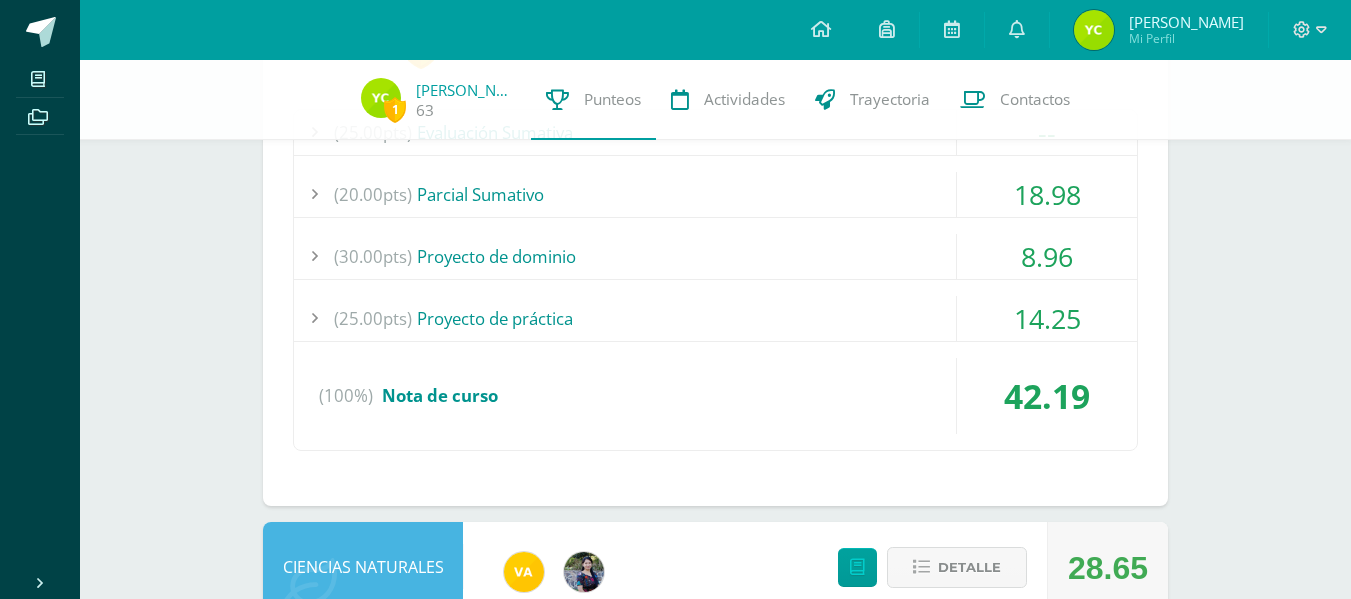 scroll, scrollTop: 727, scrollLeft: 0, axis: vertical 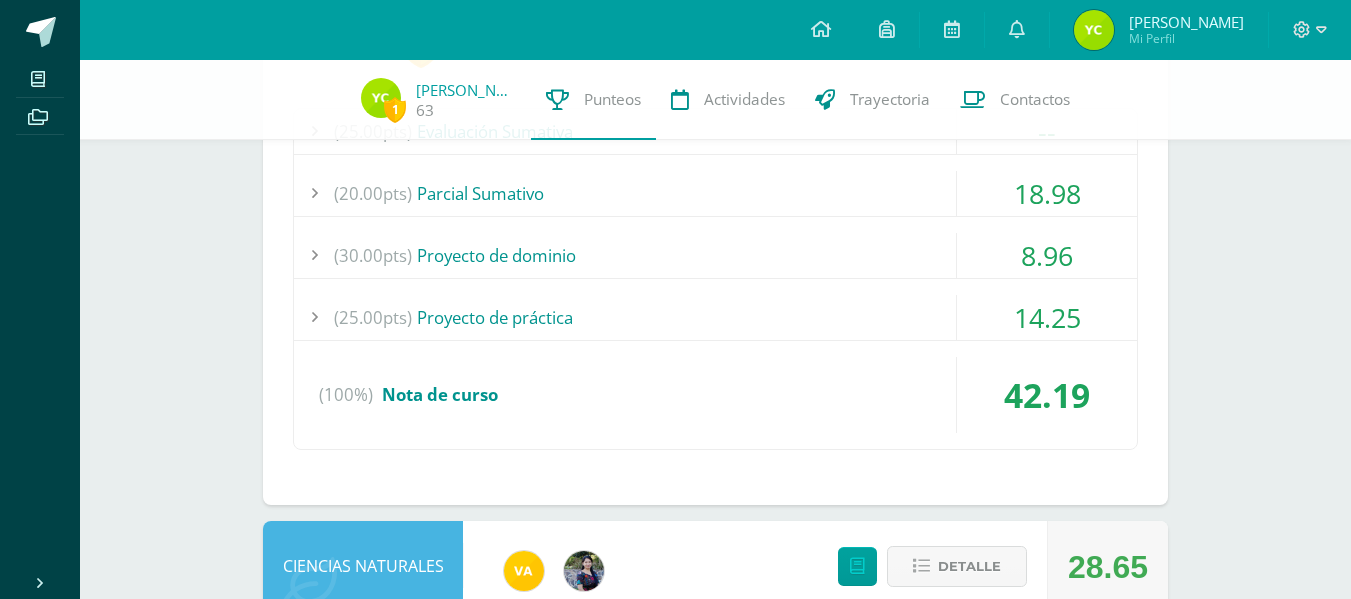 click on "14.25" at bounding box center [1047, 317] 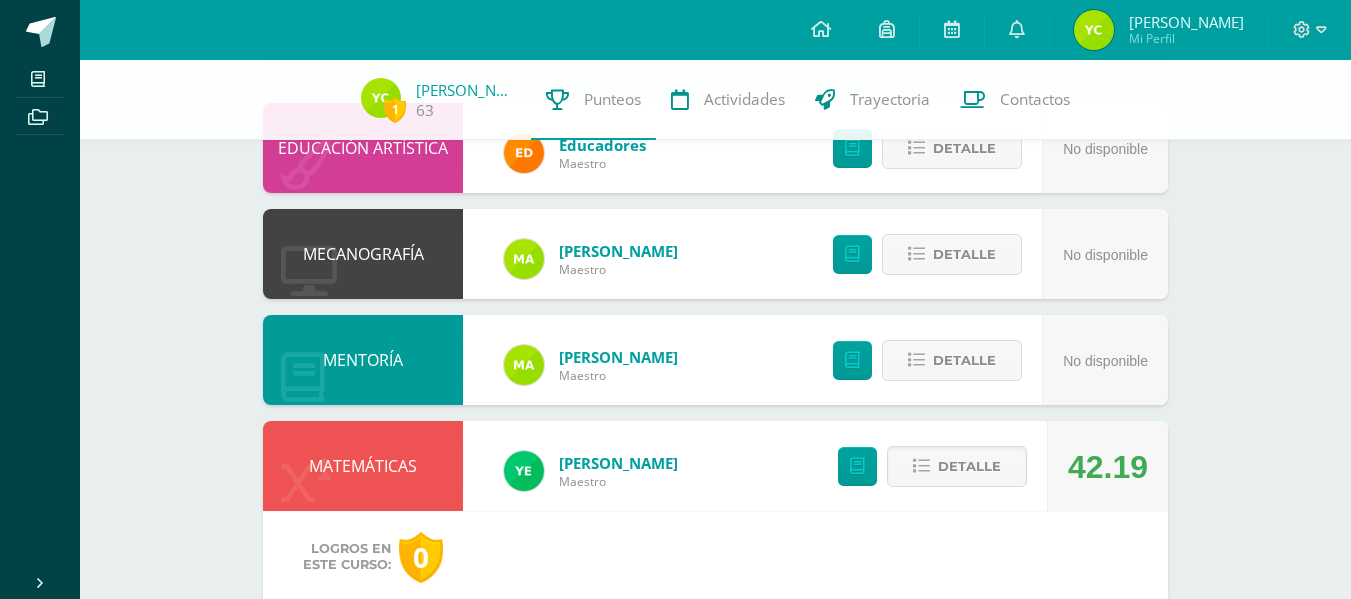 scroll, scrollTop: 211, scrollLeft: 0, axis: vertical 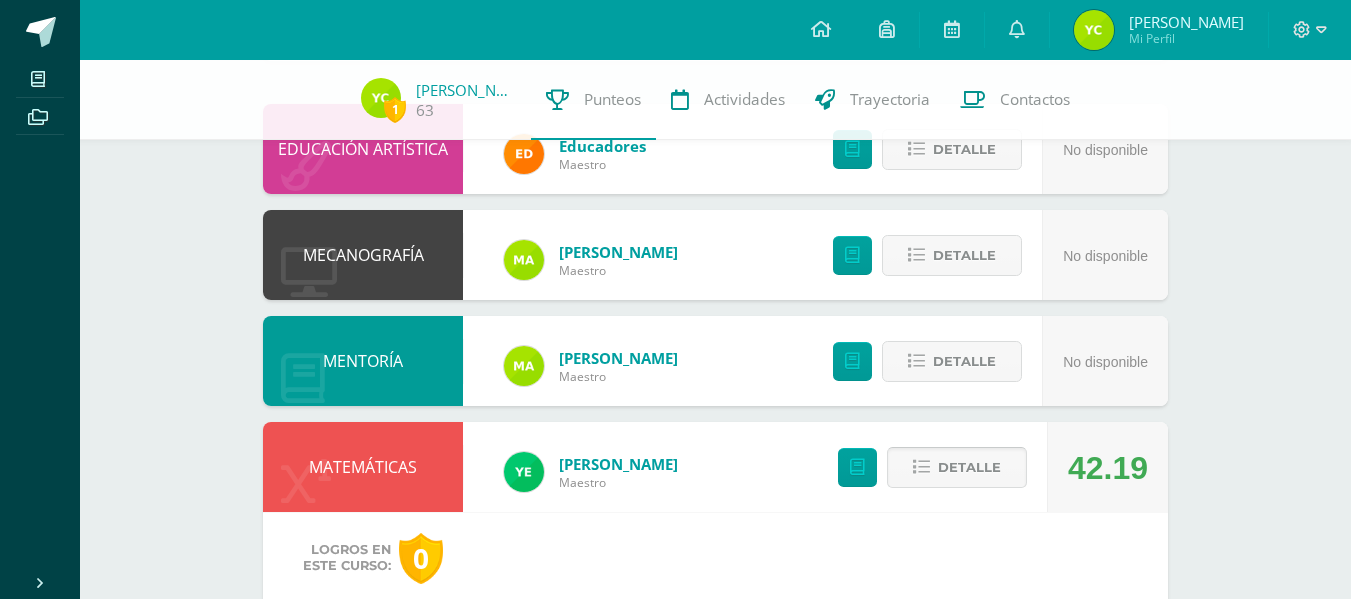 click on "Detalle" at bounding box center [957, 467] 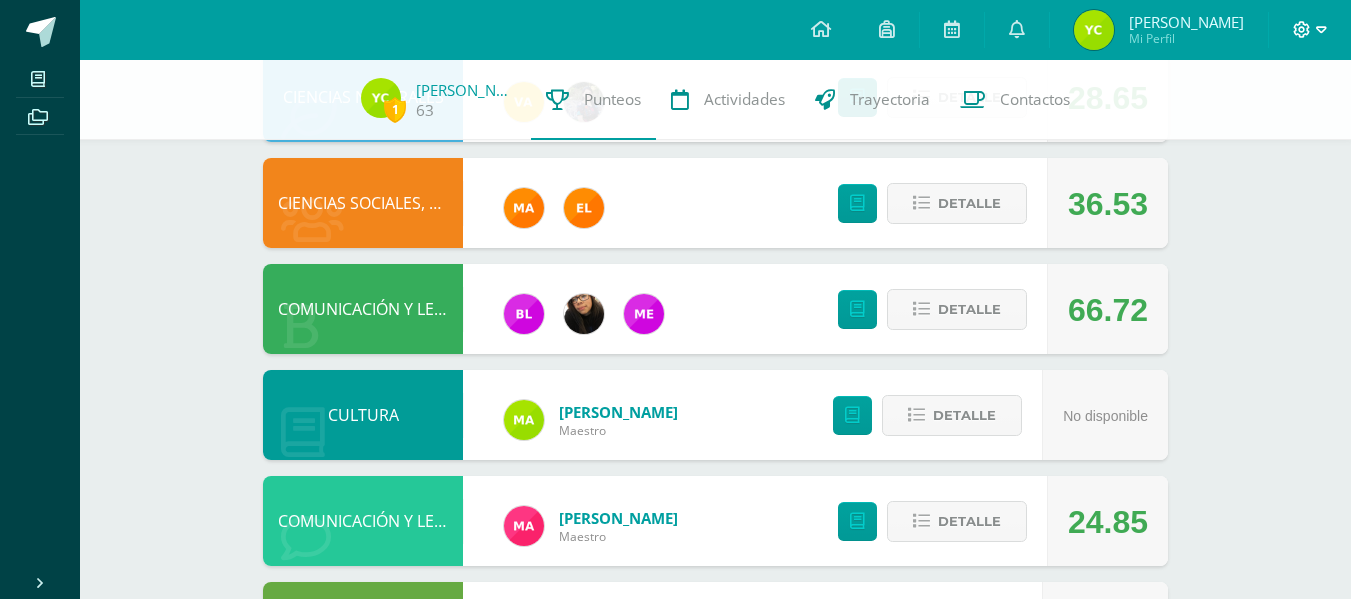 scroll, scrollTop: 691, scrollLeft: 0, axis: vertical 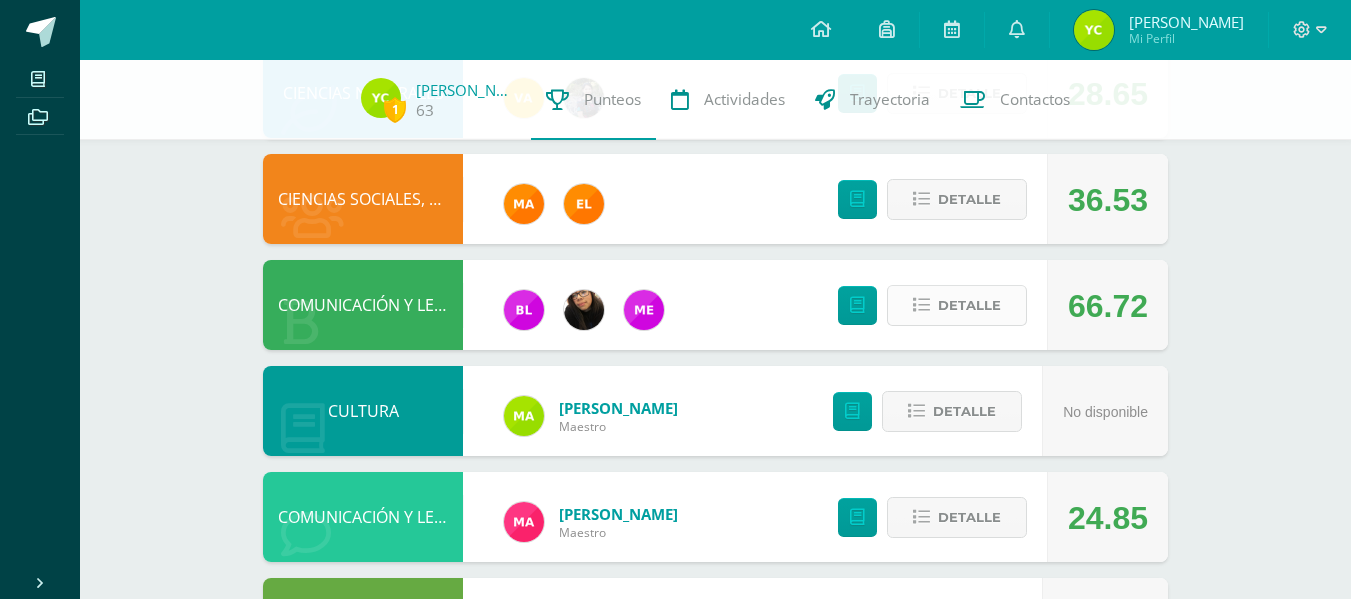 click on "Detalle" at bounding box center [969, 305] 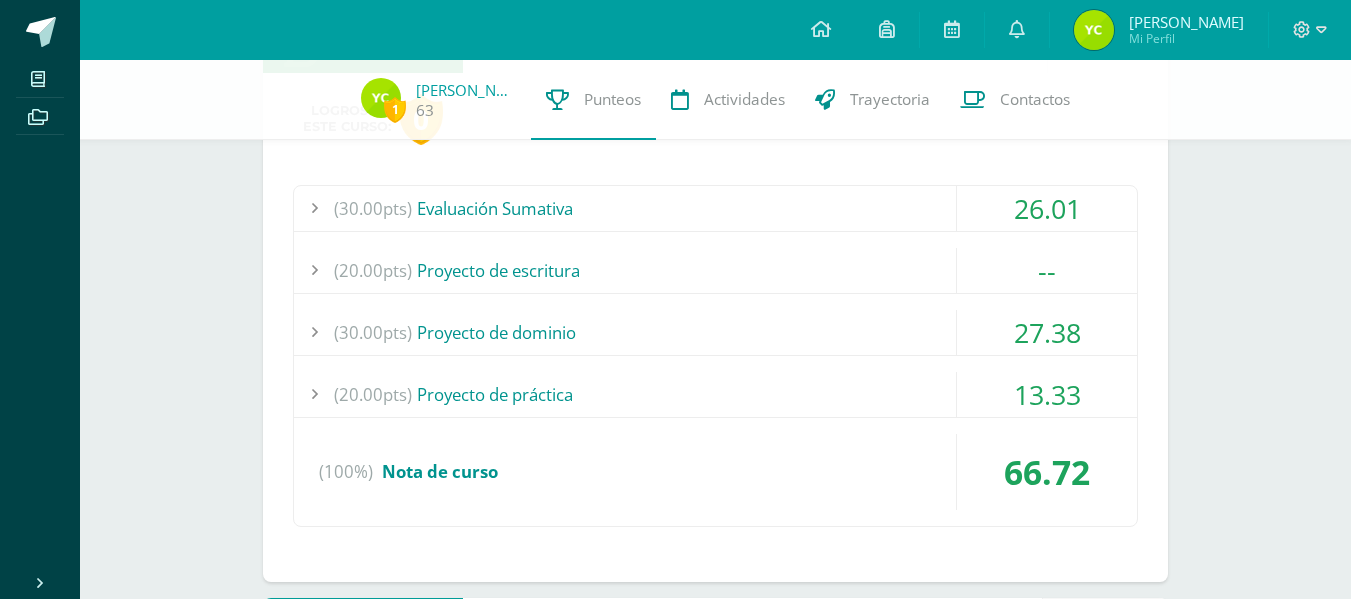 scroll, scrollTop: 972, scrollLeft: 0, axis: vertical 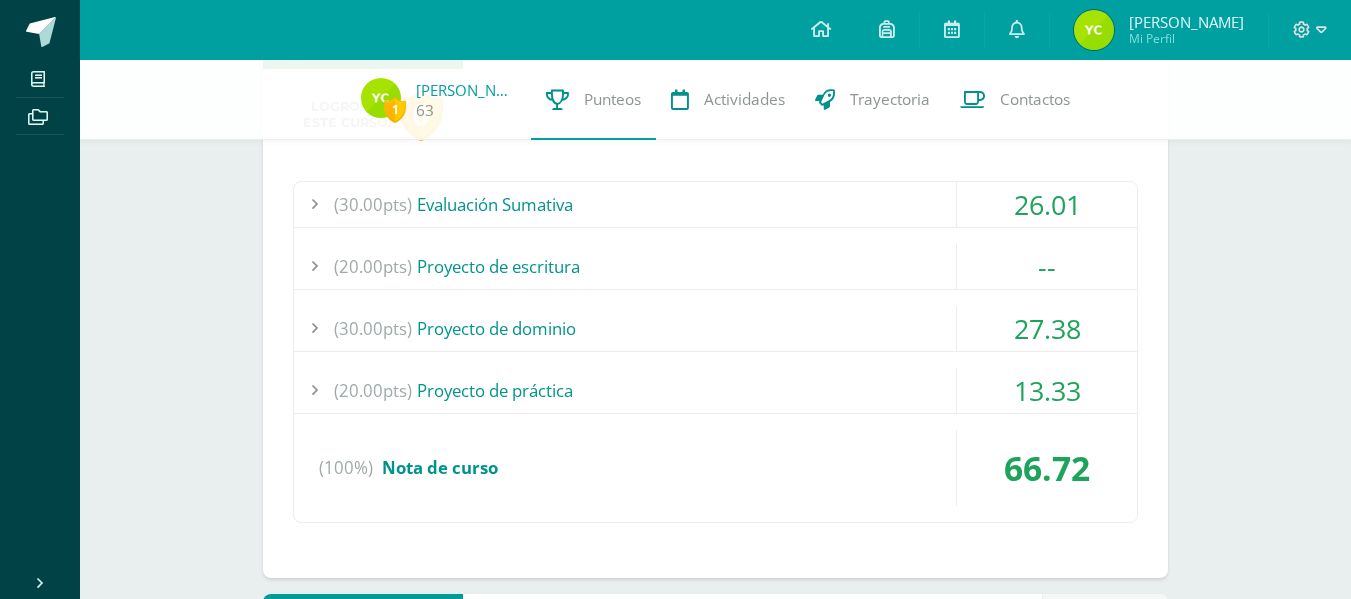 click on "13.33" at bounding box center (1047, 390) 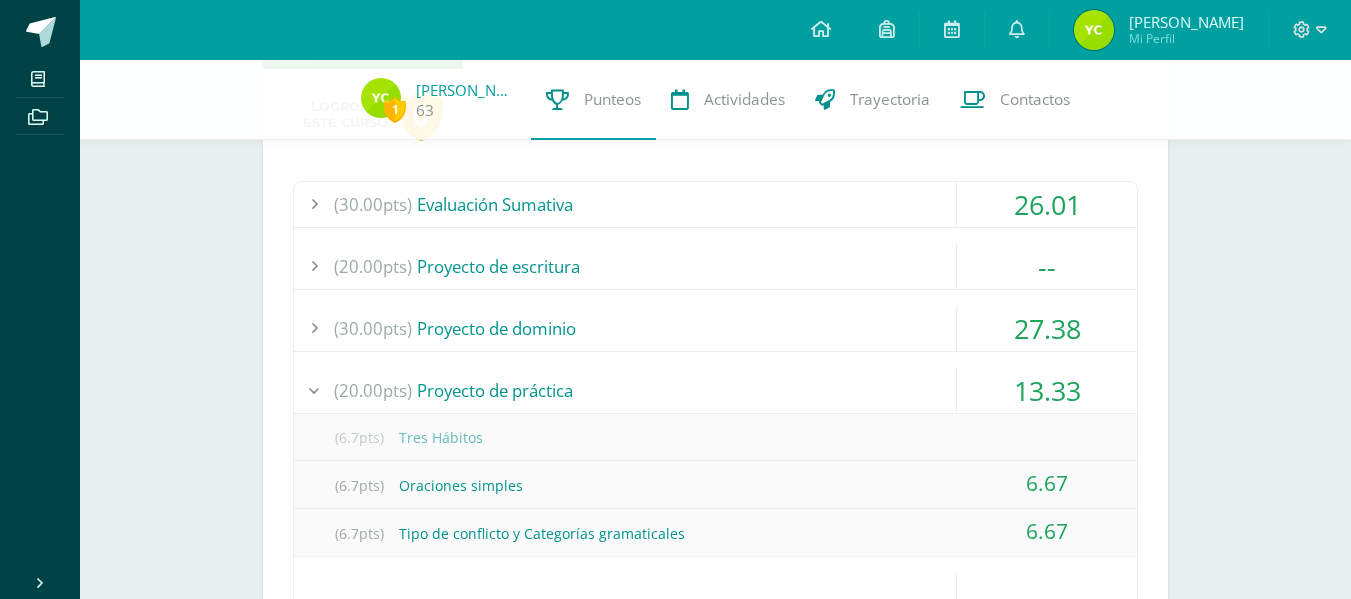 click on "26.01" at bounding box center (1047, 204) 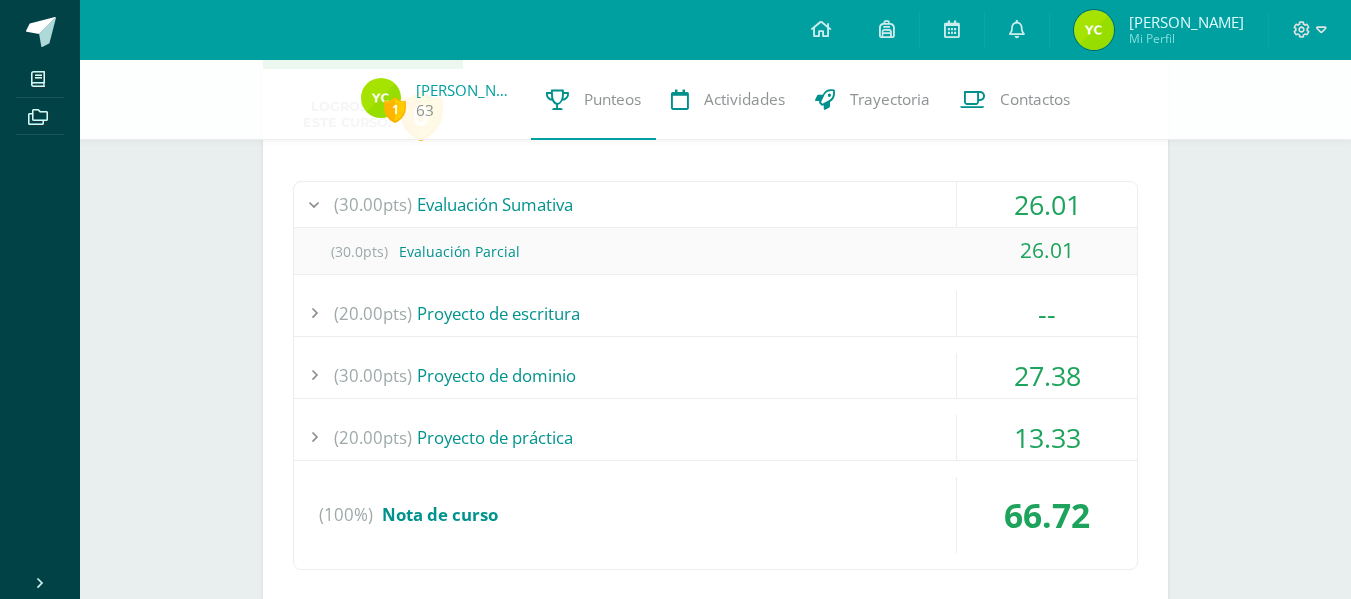 click on "26.01" at bounding box center [1047, 204] 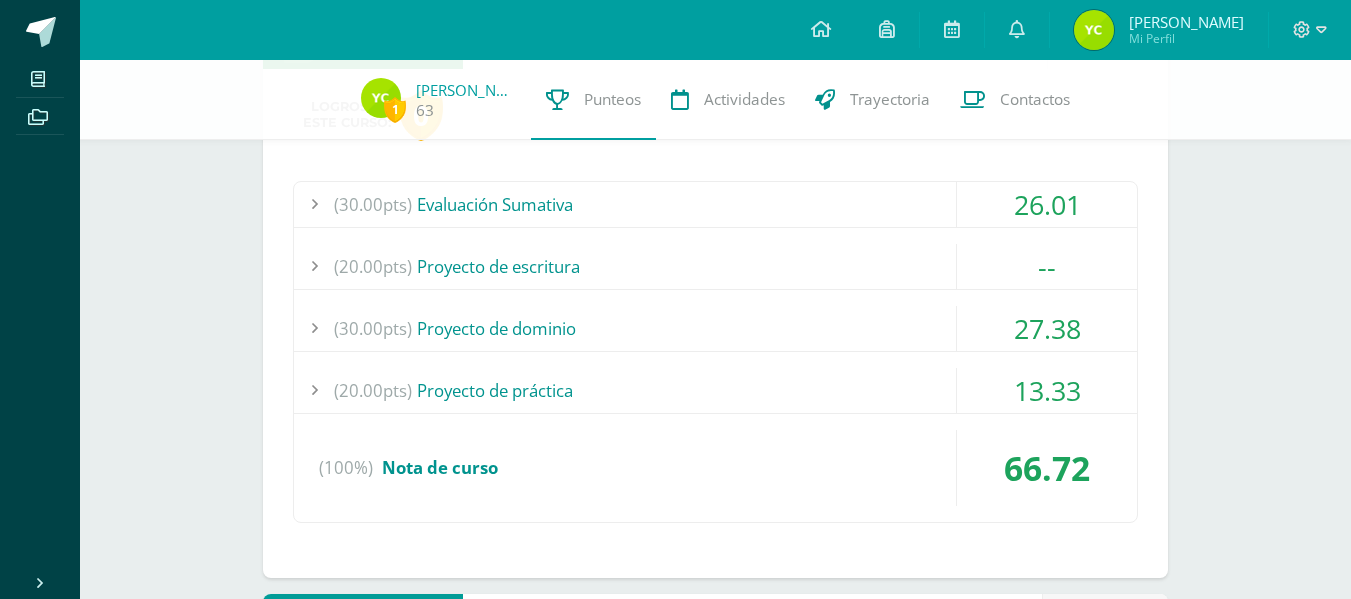 click on "27.38" at bounding box center [1047, 328] 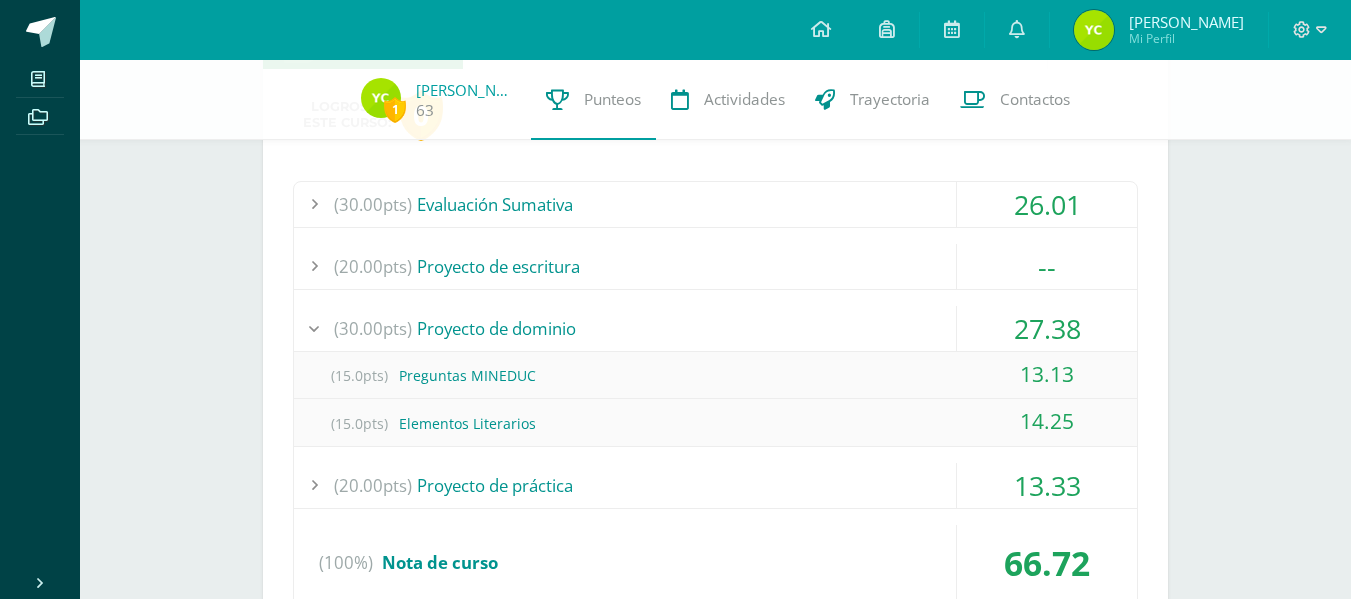 click on "27.38" at bounding box center [1047, 328] 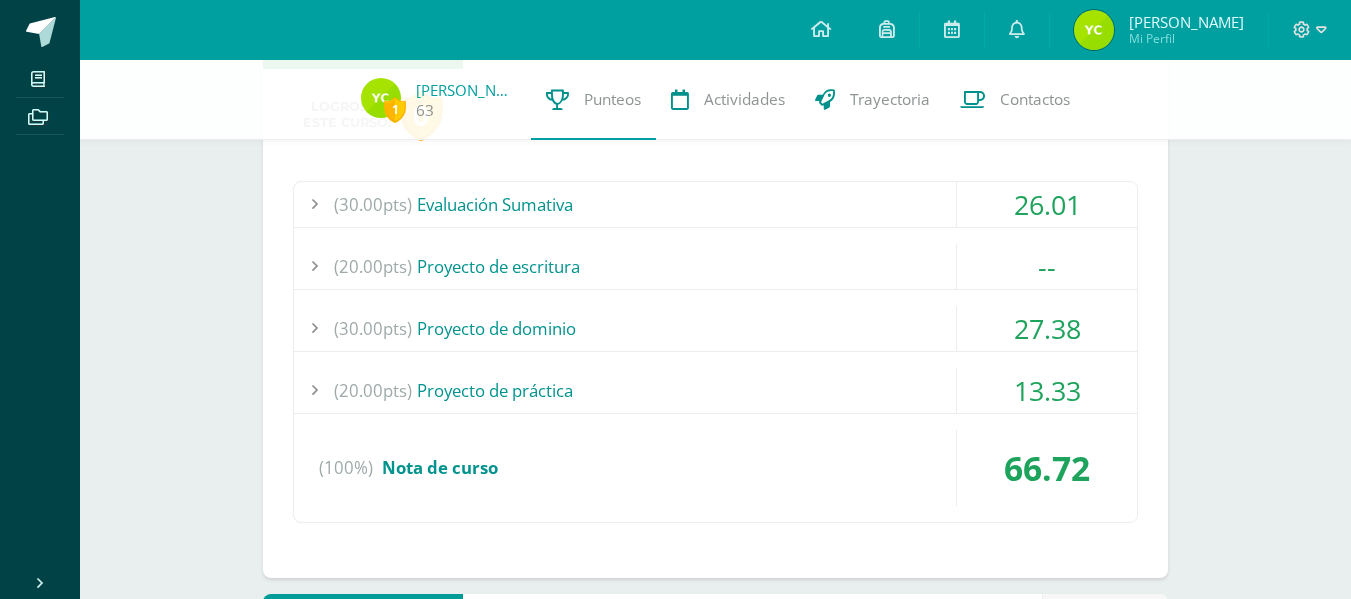 click on "13.33" at bounding box center (1047, 390) 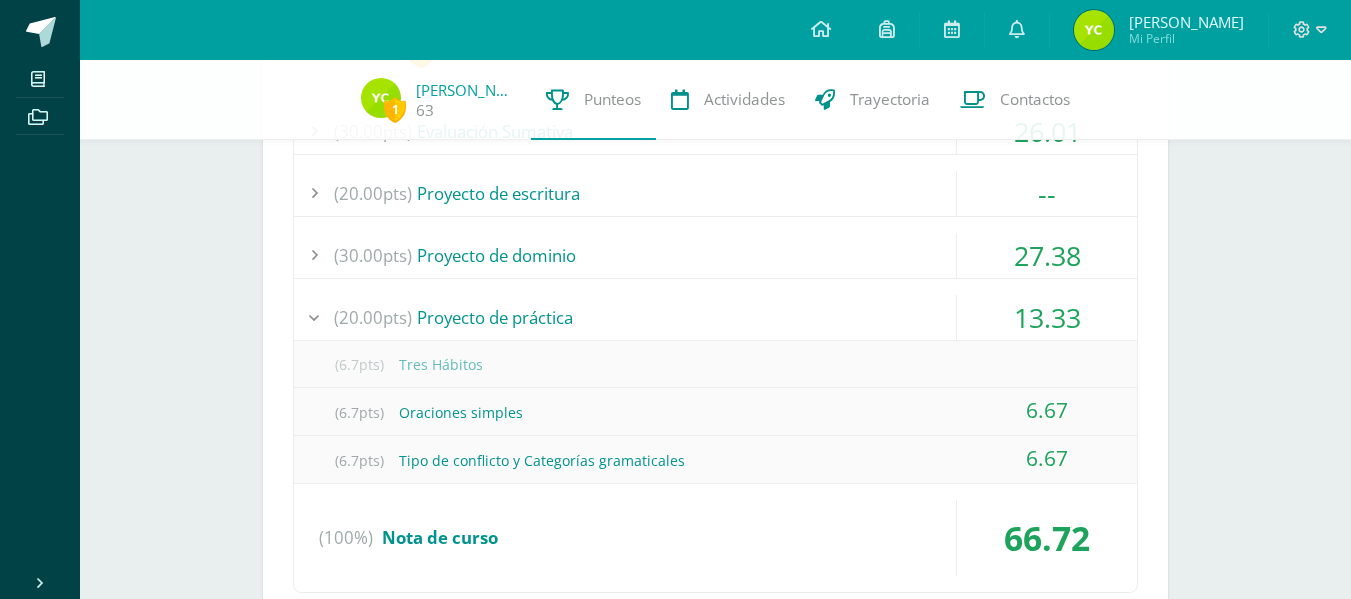 scroll, scrollTop: 1046, scrollLeft: 0, axis: vertical 